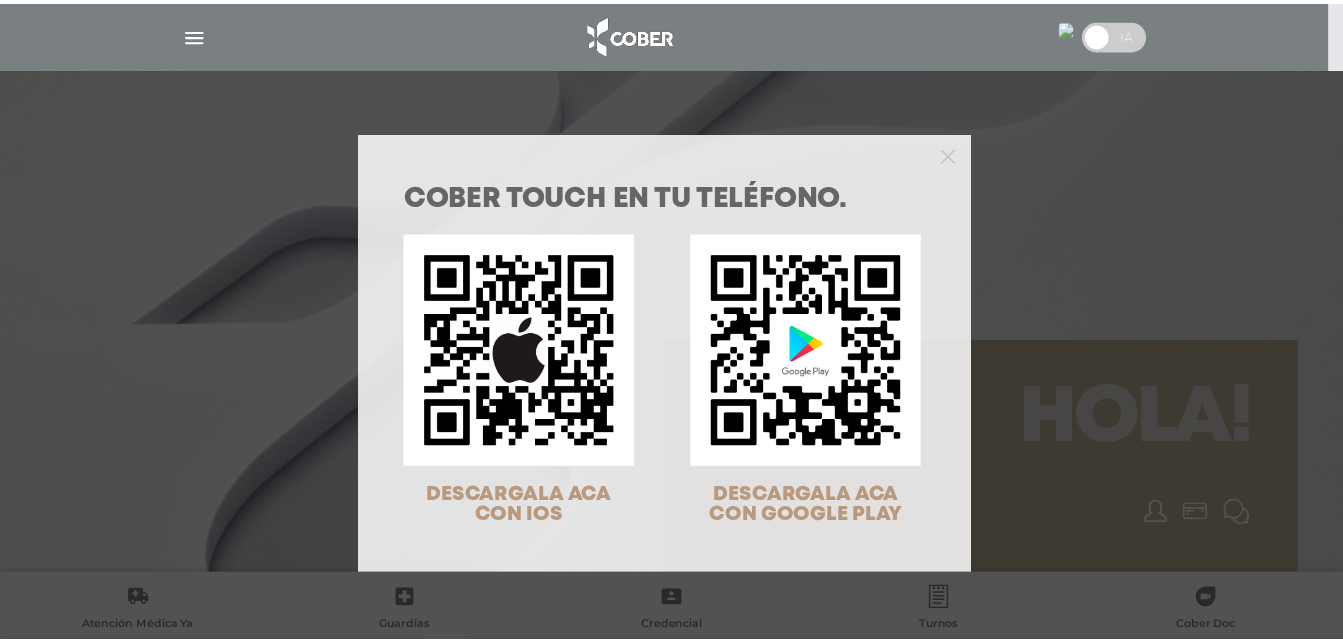 scroll, scrollTop: 0, scrollLeft: 0, axis: both 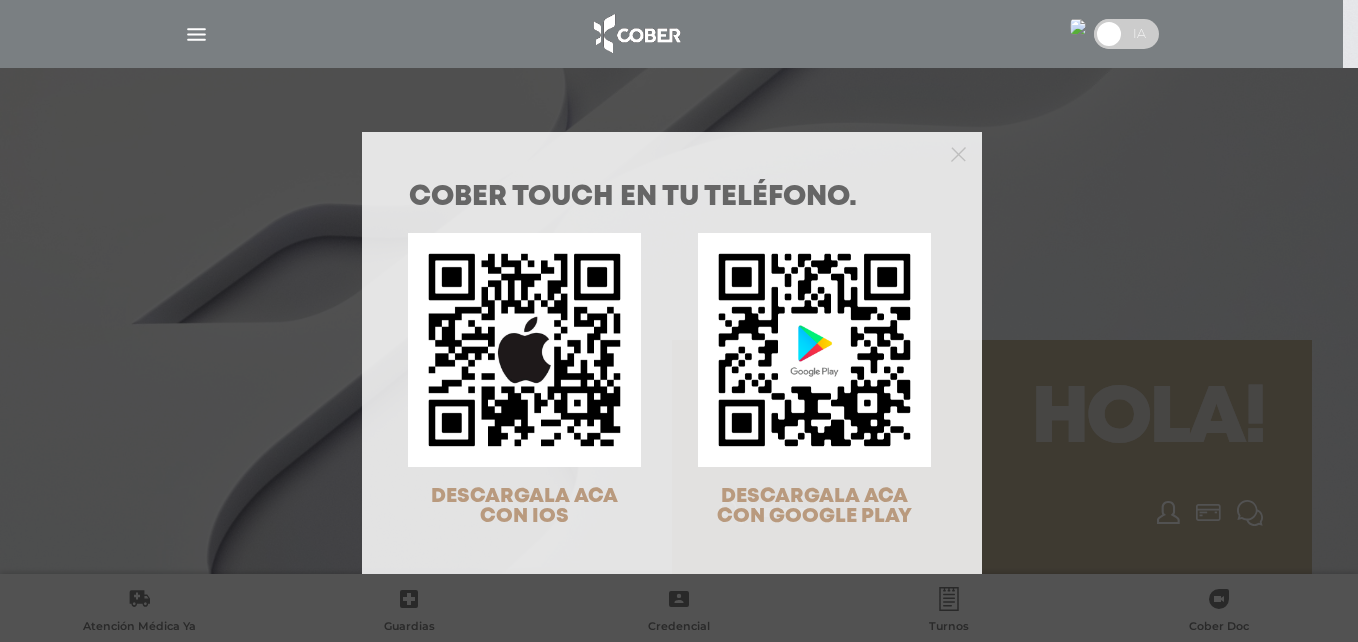 click on "COBER TOUCH en tu teléfono.
DESCARGALA ACA CON IOS
DESCARGALA ACA CON GOOGLE PLAY" at bounding box center (679, 321) 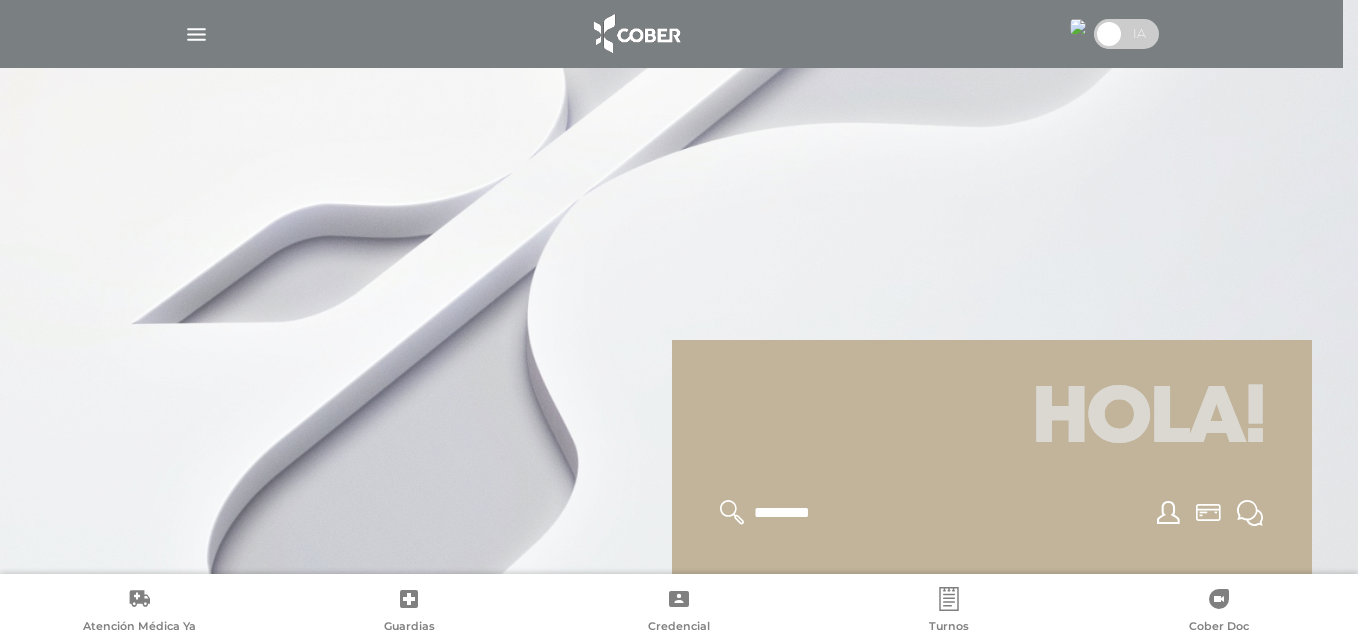 click at bounding box center [196, 34] 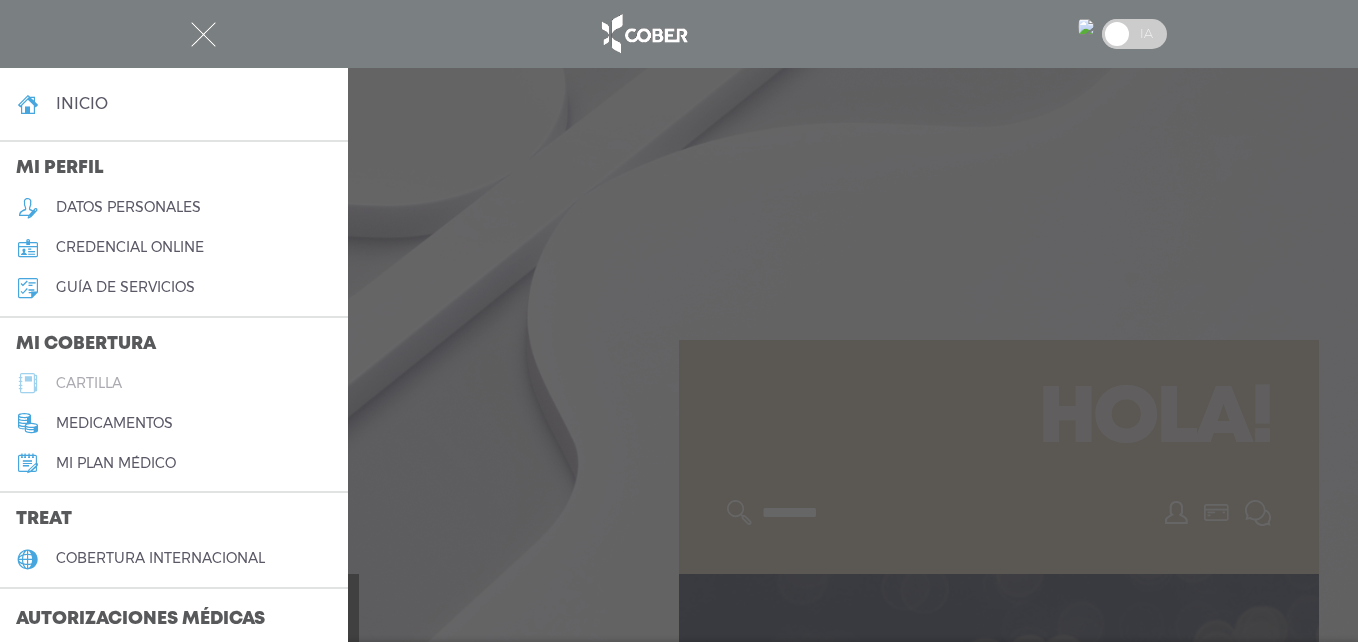 click on "cartilla" at bounding box center (174, 383) 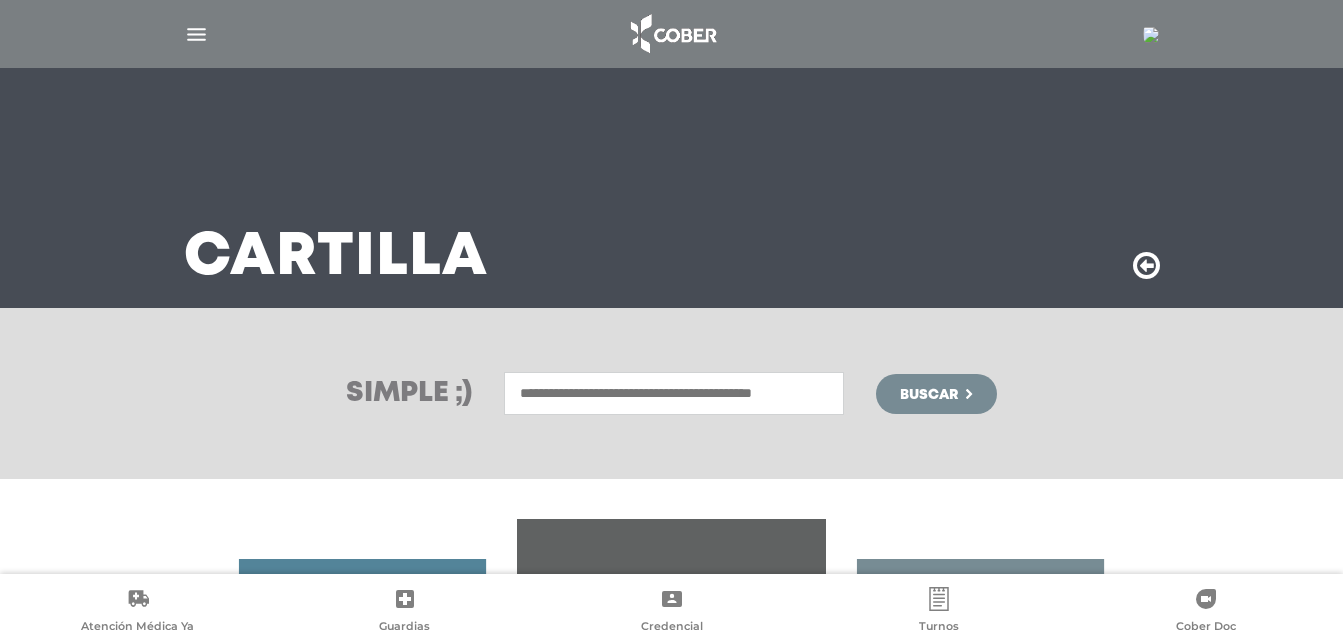 scroll, scrollTop: 0, scrollLeft: 0, axis: both 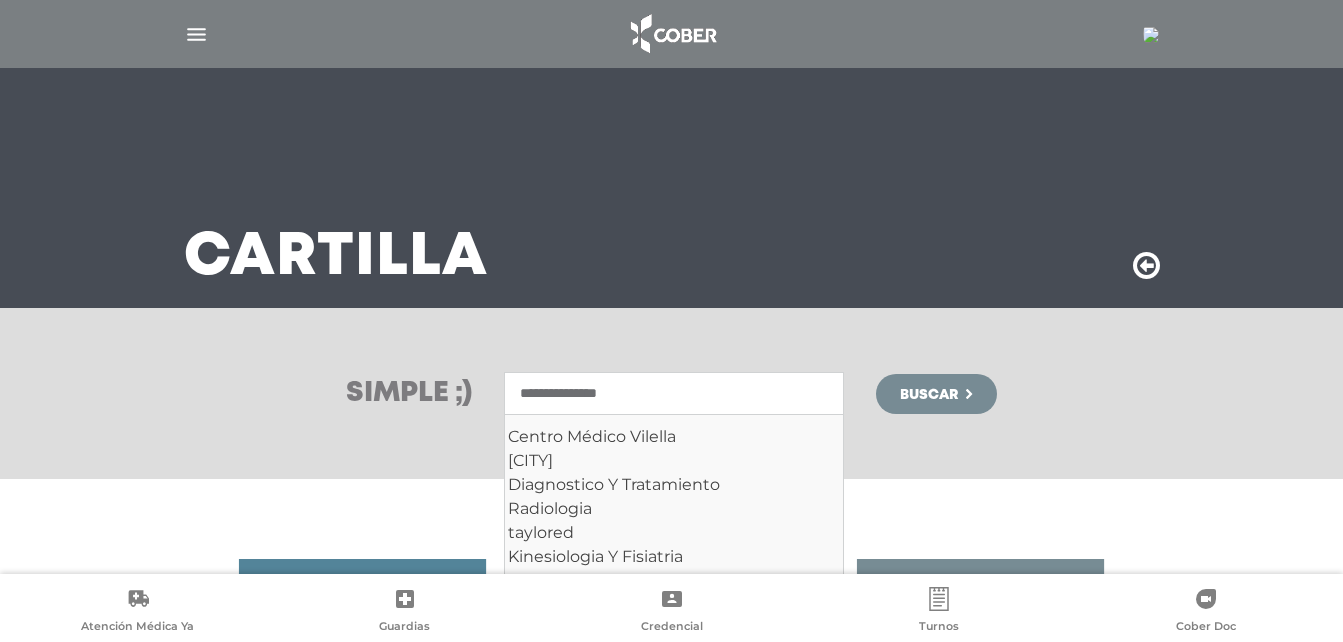 type on "**********" 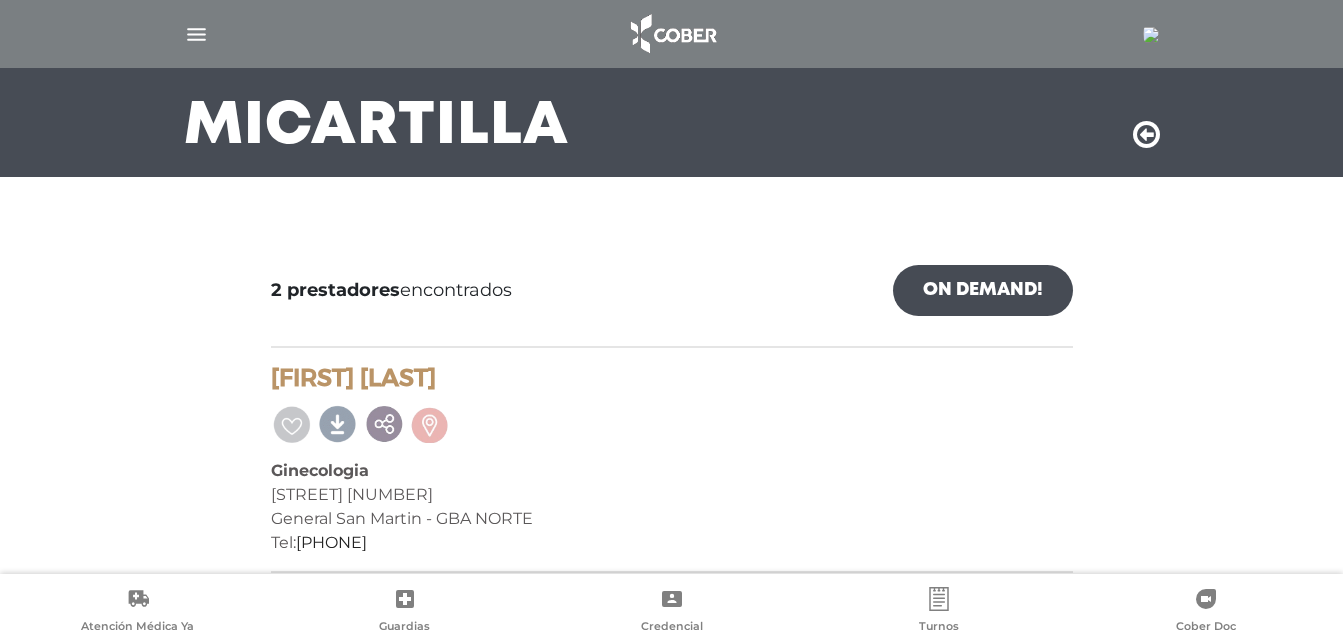 scroll, scrollTop: 371, scrollLeft: 0, axis: vertical 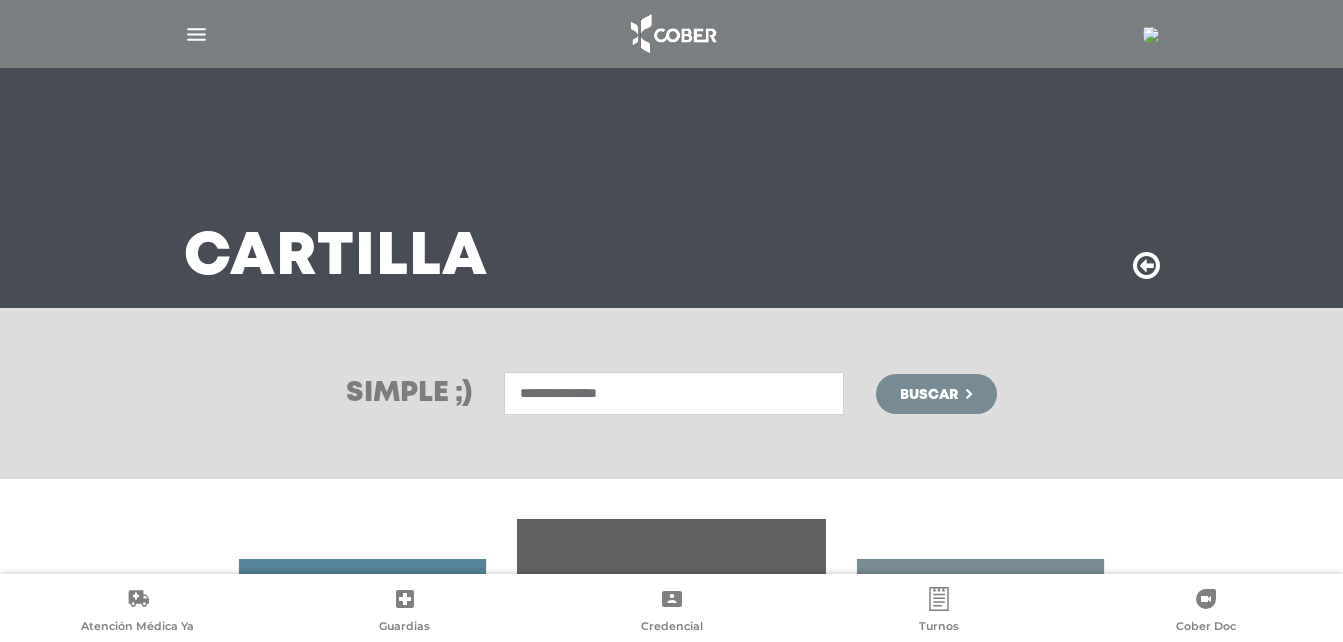 click on "**********" at bounding box center [674, 393] 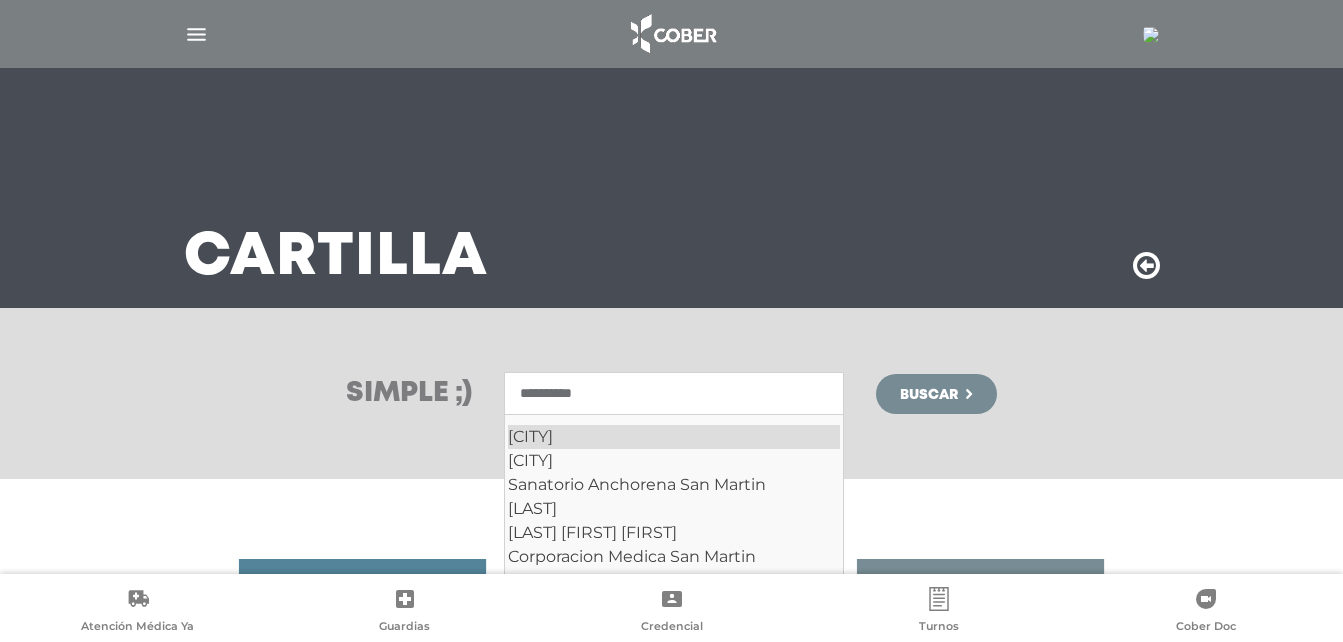 click on "[LAST] [LAST]" at bounding box center (674, 437) 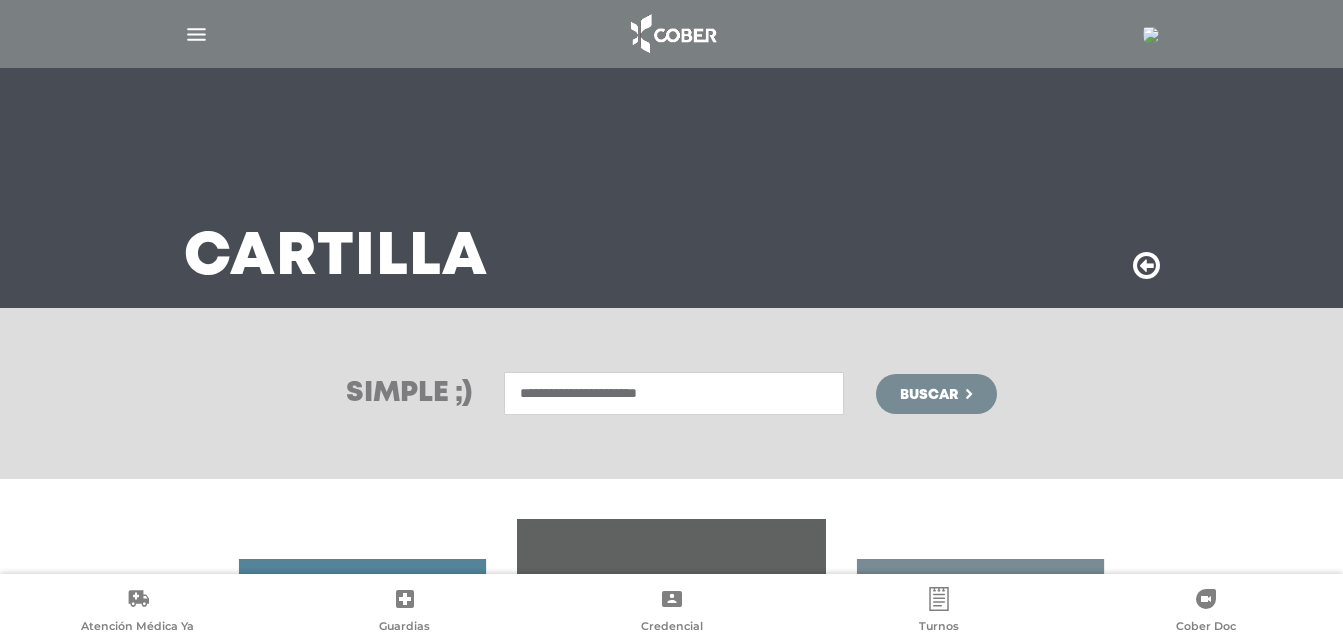 type on "**********" 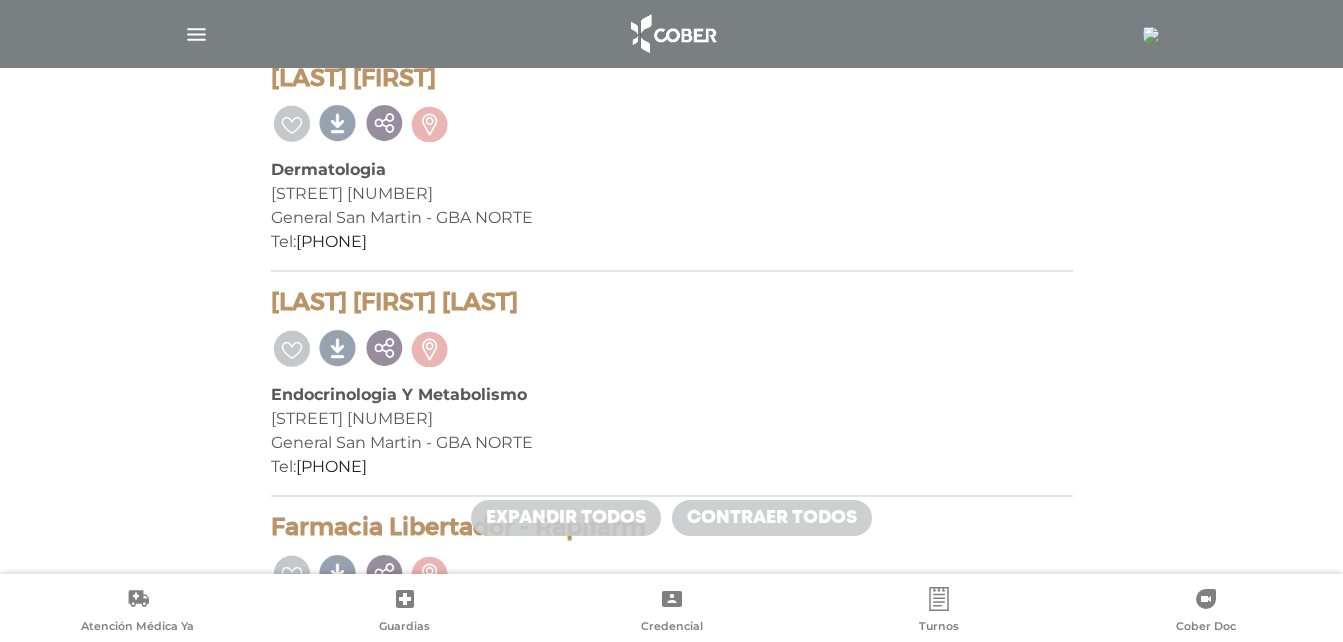scroll, scrollTop: 9561, scrollLeft: 0, axis: vertical 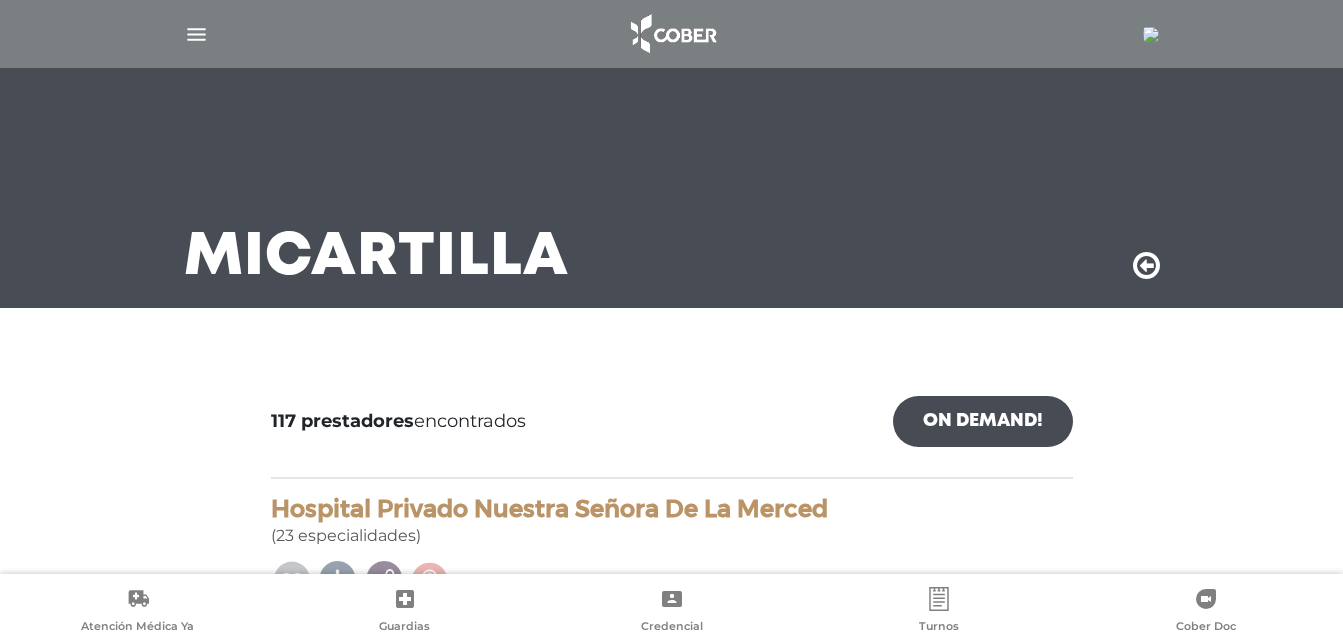 click at bounding box center (196, 34) 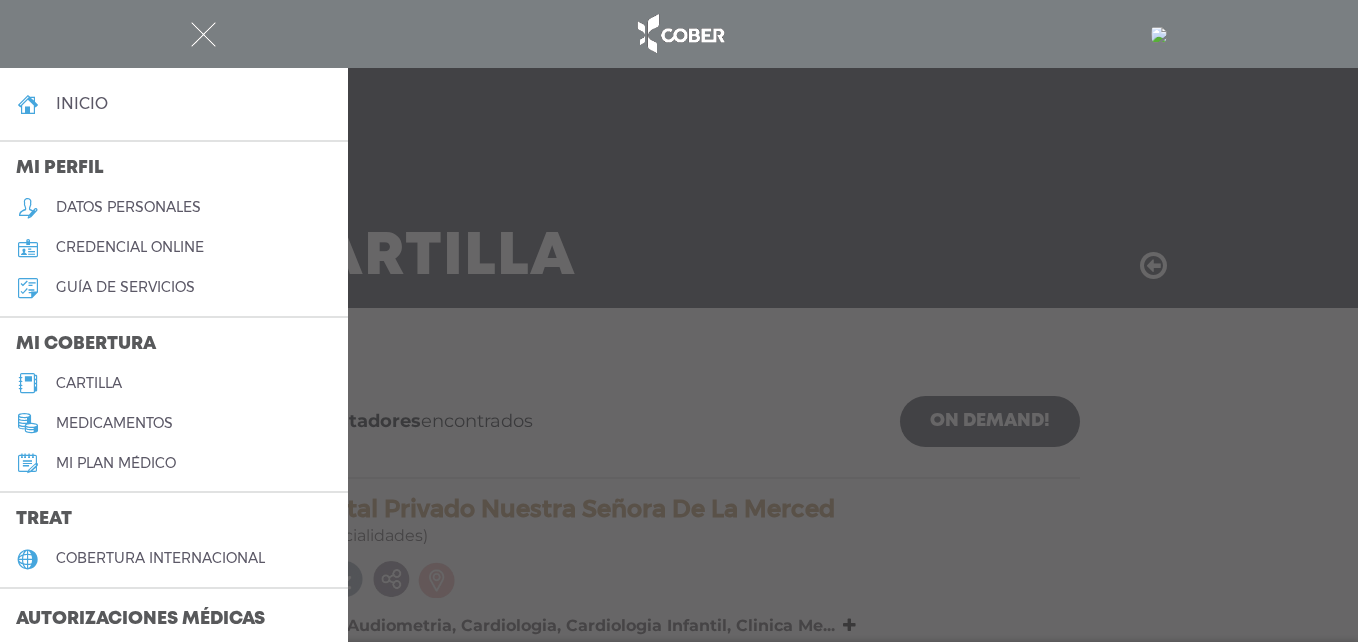 click on "cartilla" at bounding box center (174, 383) 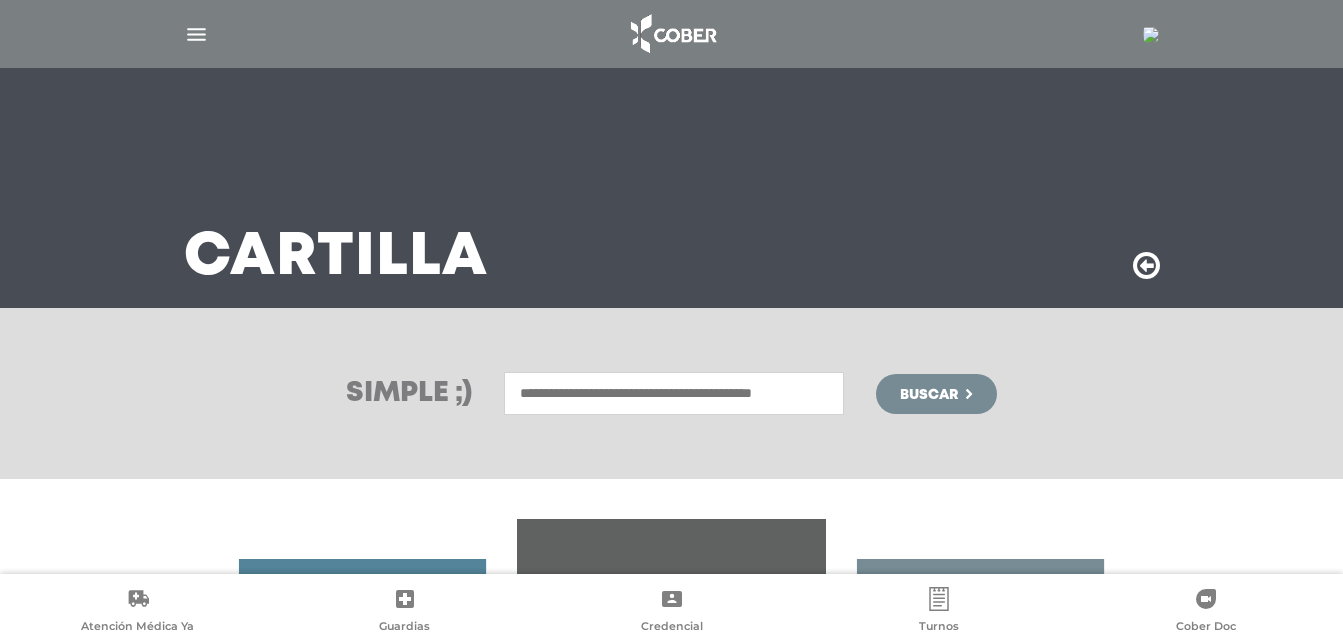 scroll, scrollTop: 0, scrollLeft: 0, axis: both 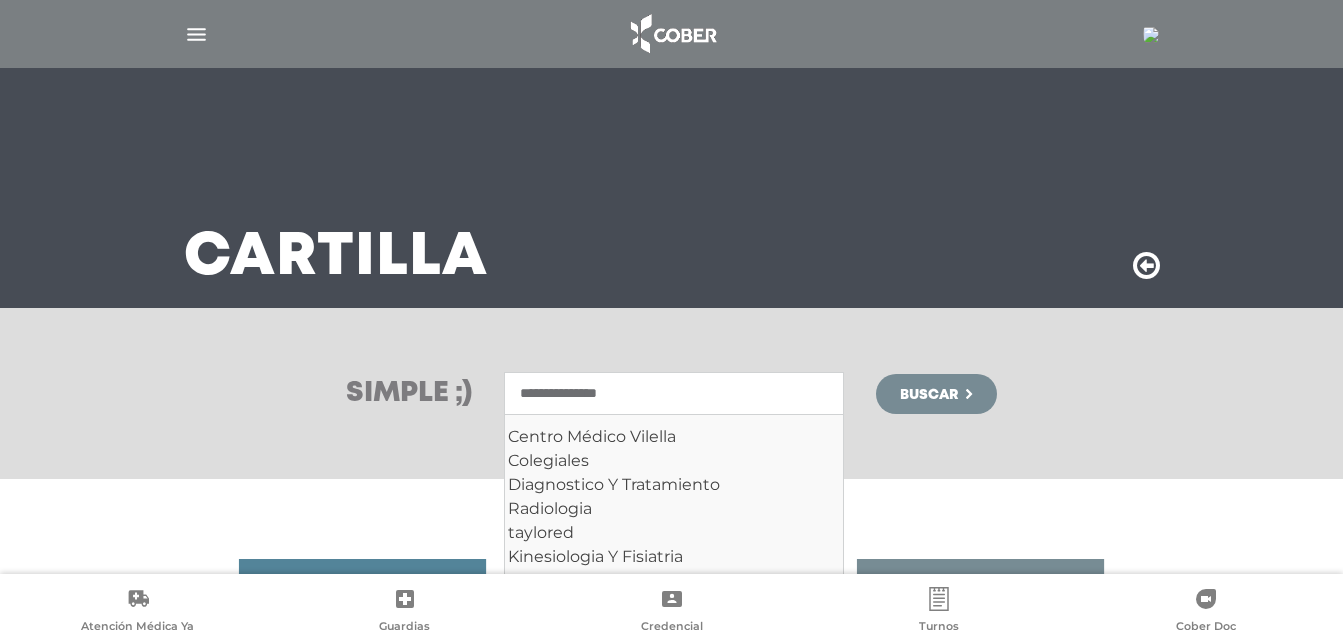 type on "**********" 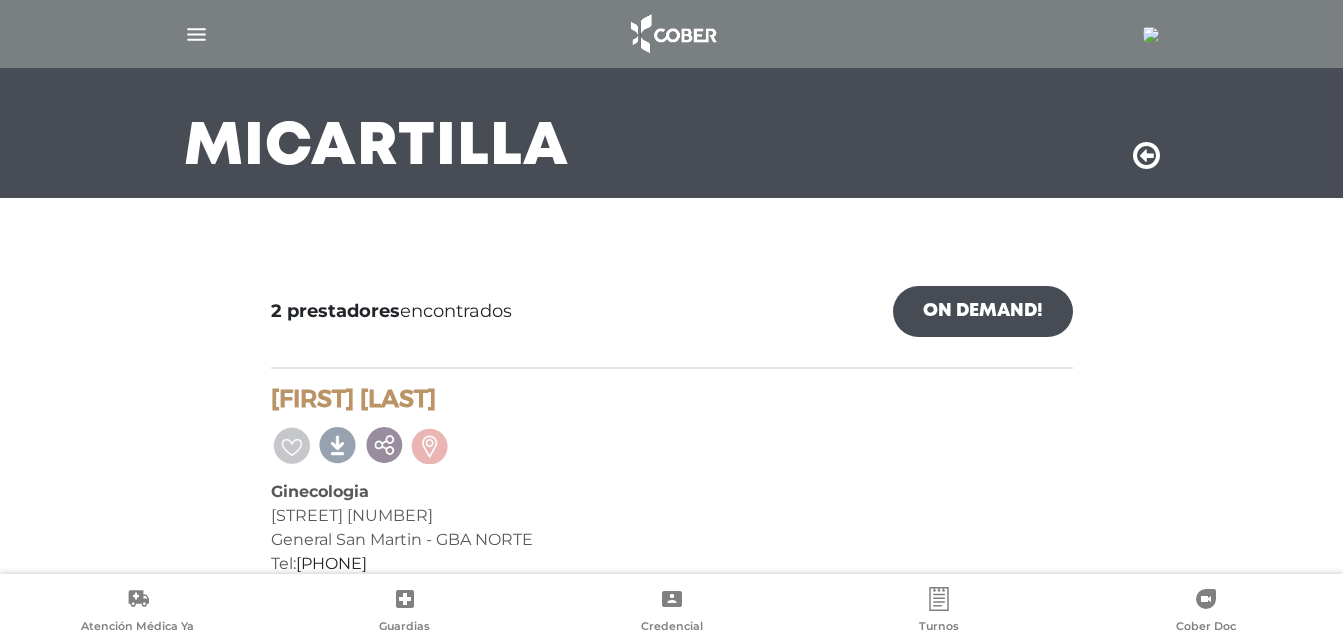 scroll, scrollTop: 200, scrollLeft: 0, axis: vertical 